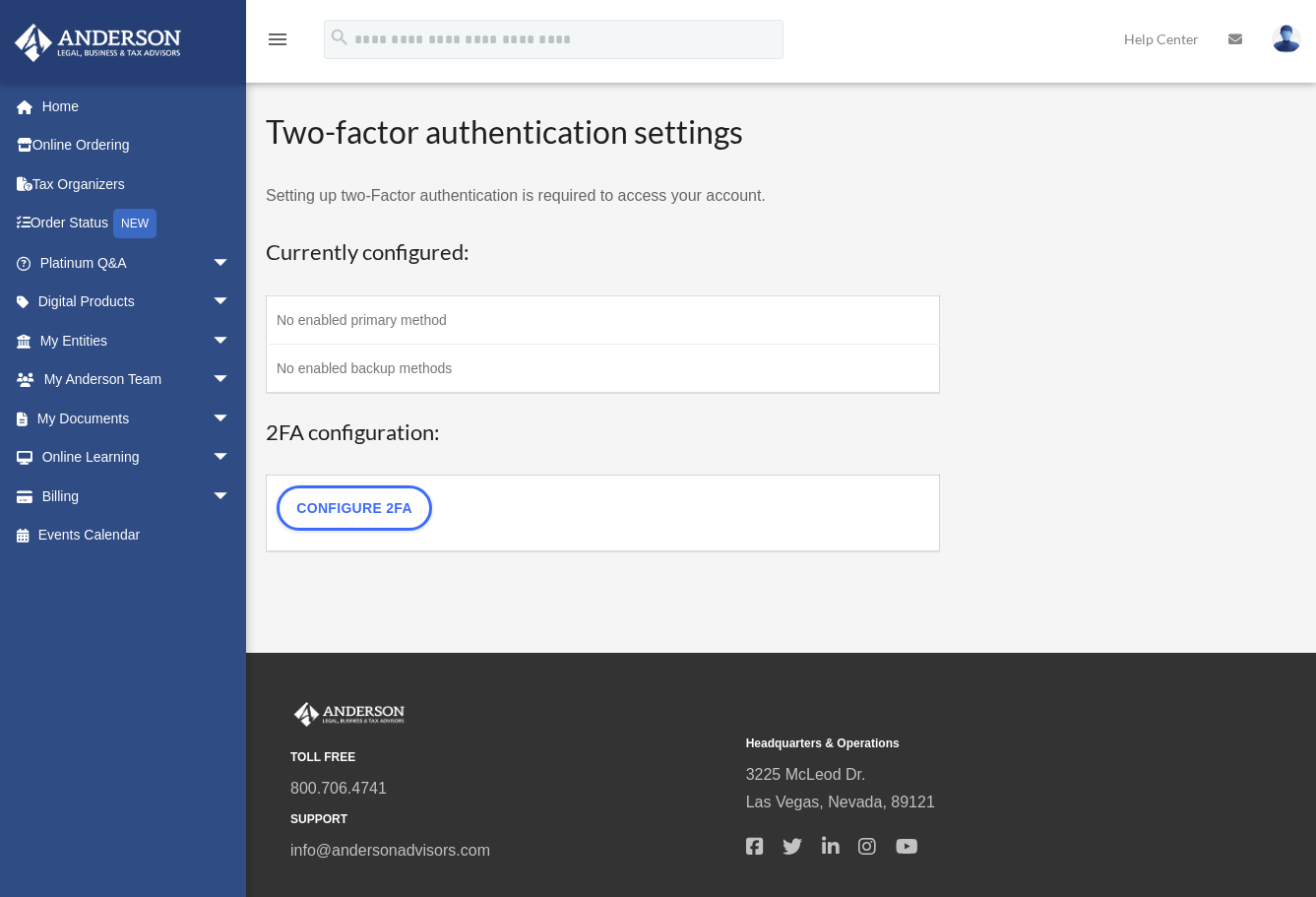 scroll, scrollTop: 0, scrollLeft: 0, axis: both 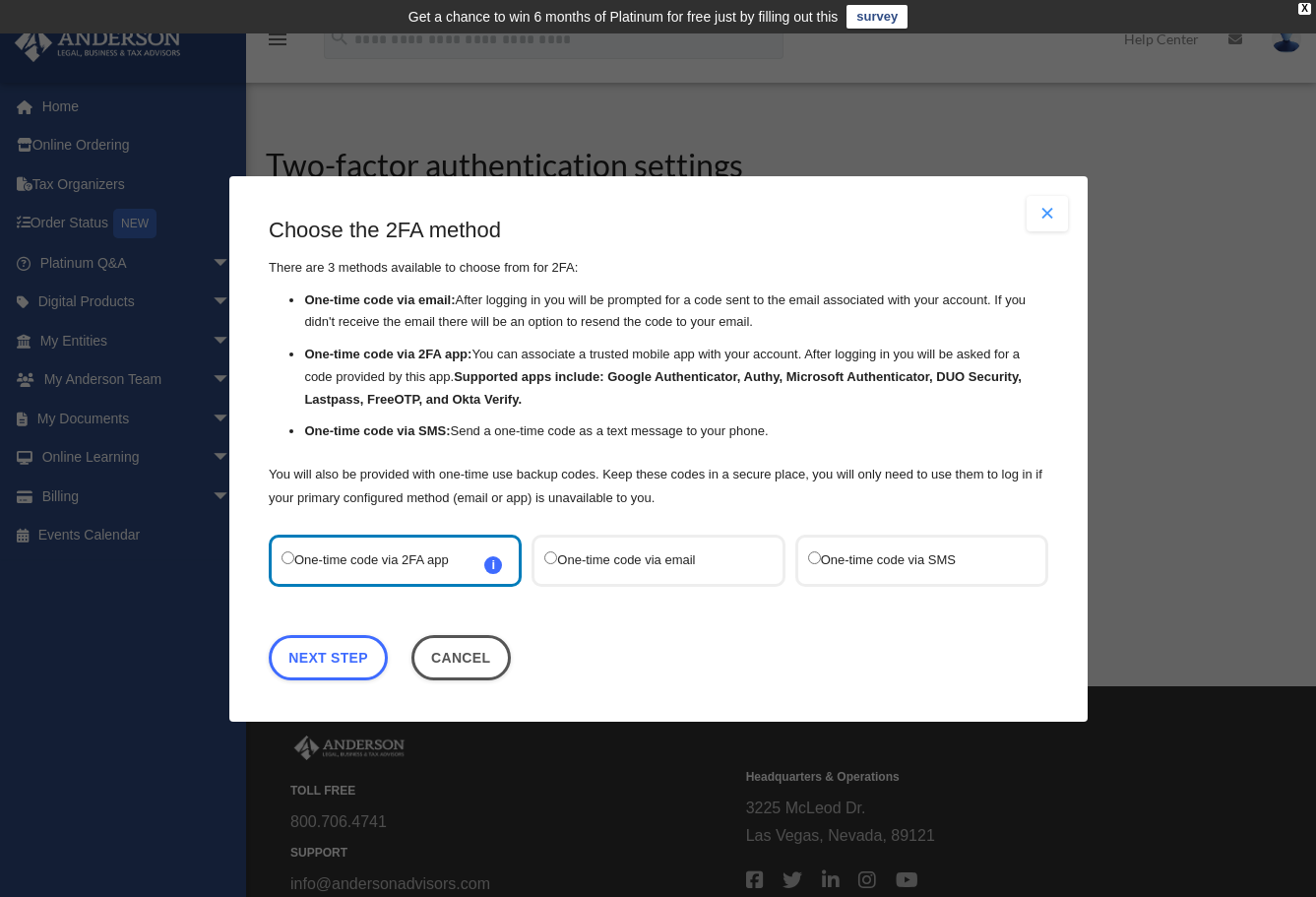 click on "One-time code via SMS" at bounding box center [920, 559] 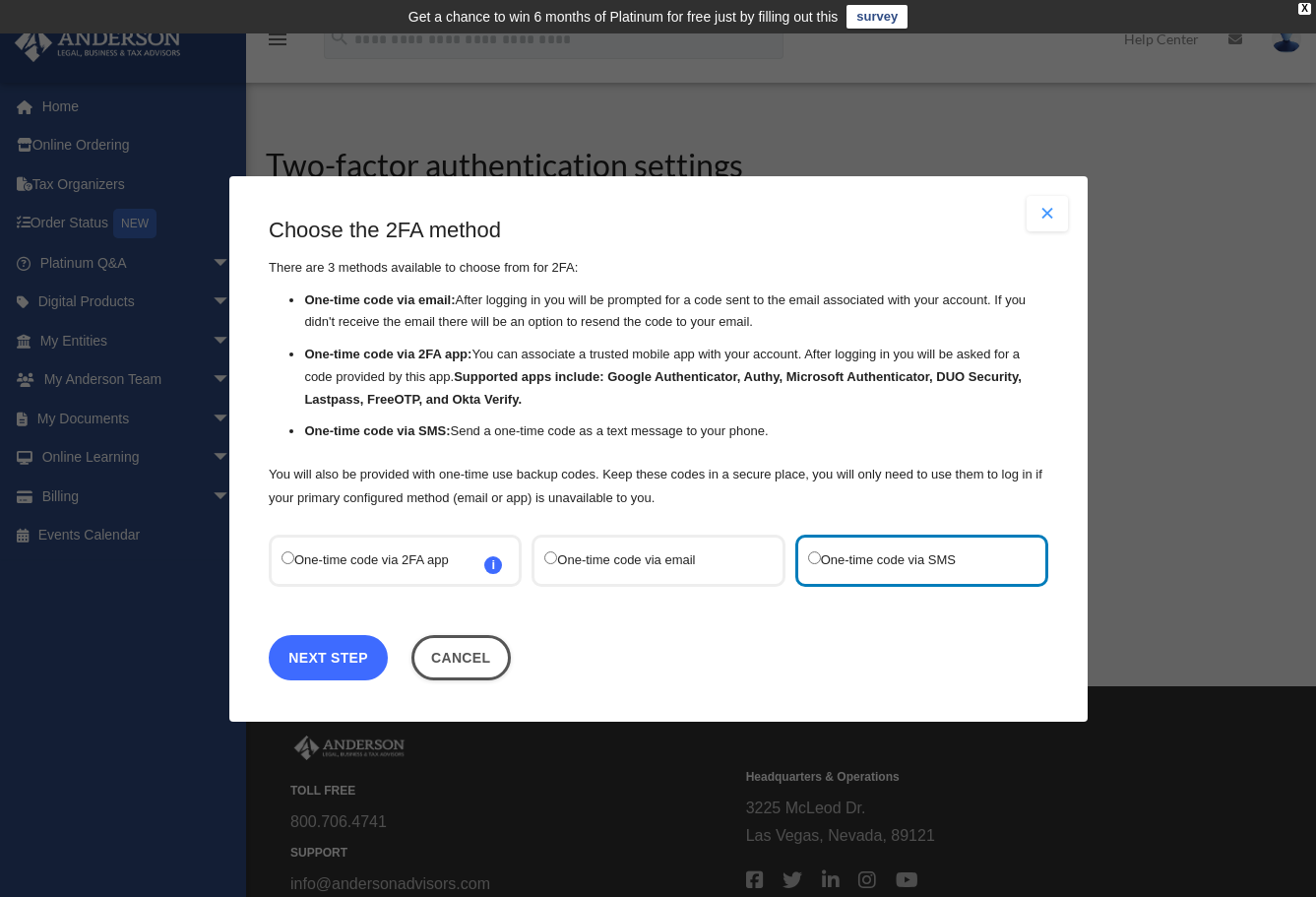 click on "Next Step" at bounding box center (328, 657) 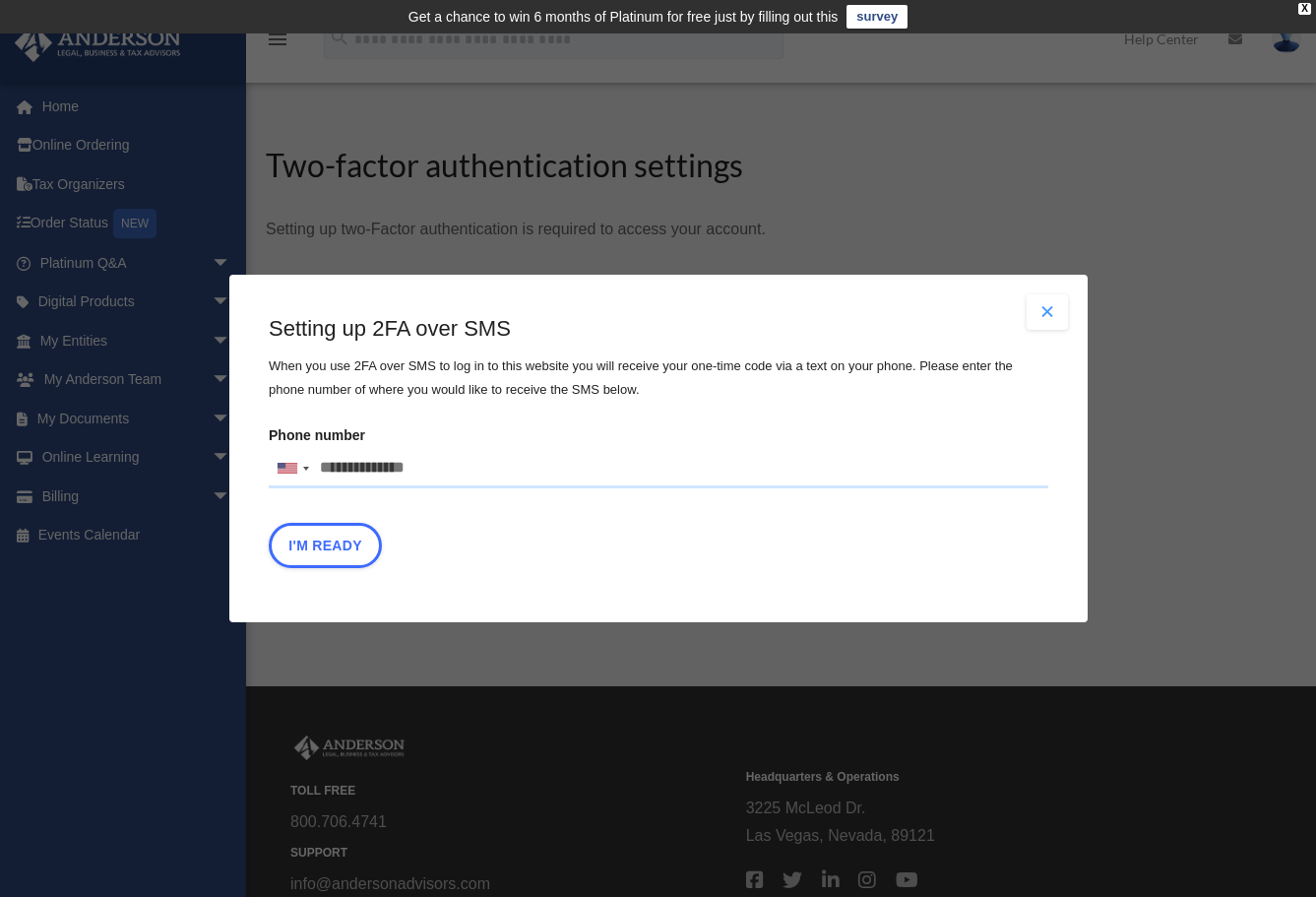 drag, startPoint x: 444, startPoint y: 464, endPoint x: 338, endPoint y: 466, distance: 106.01887 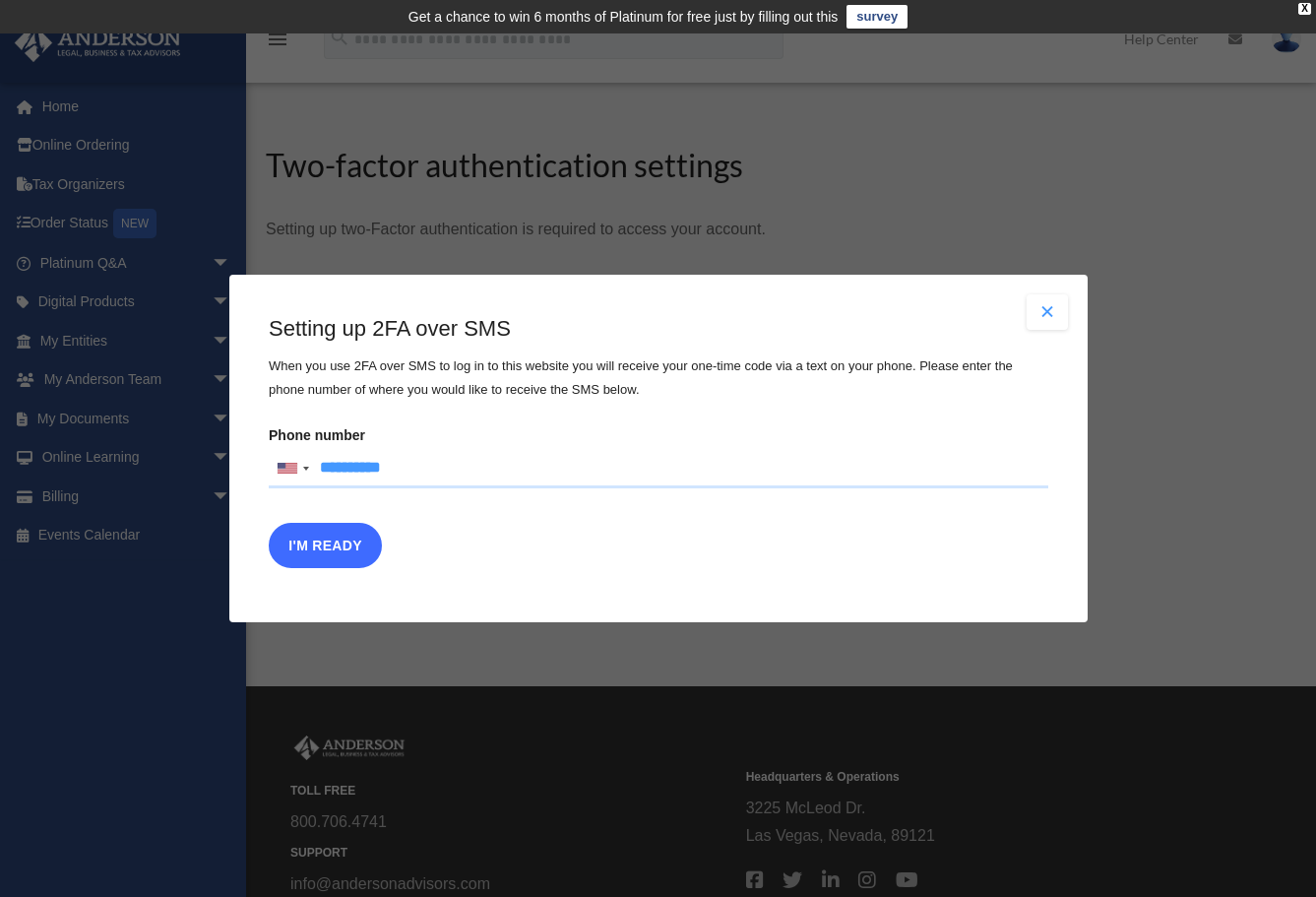 click on "I'm Ready" at bounding box center [325, 545] 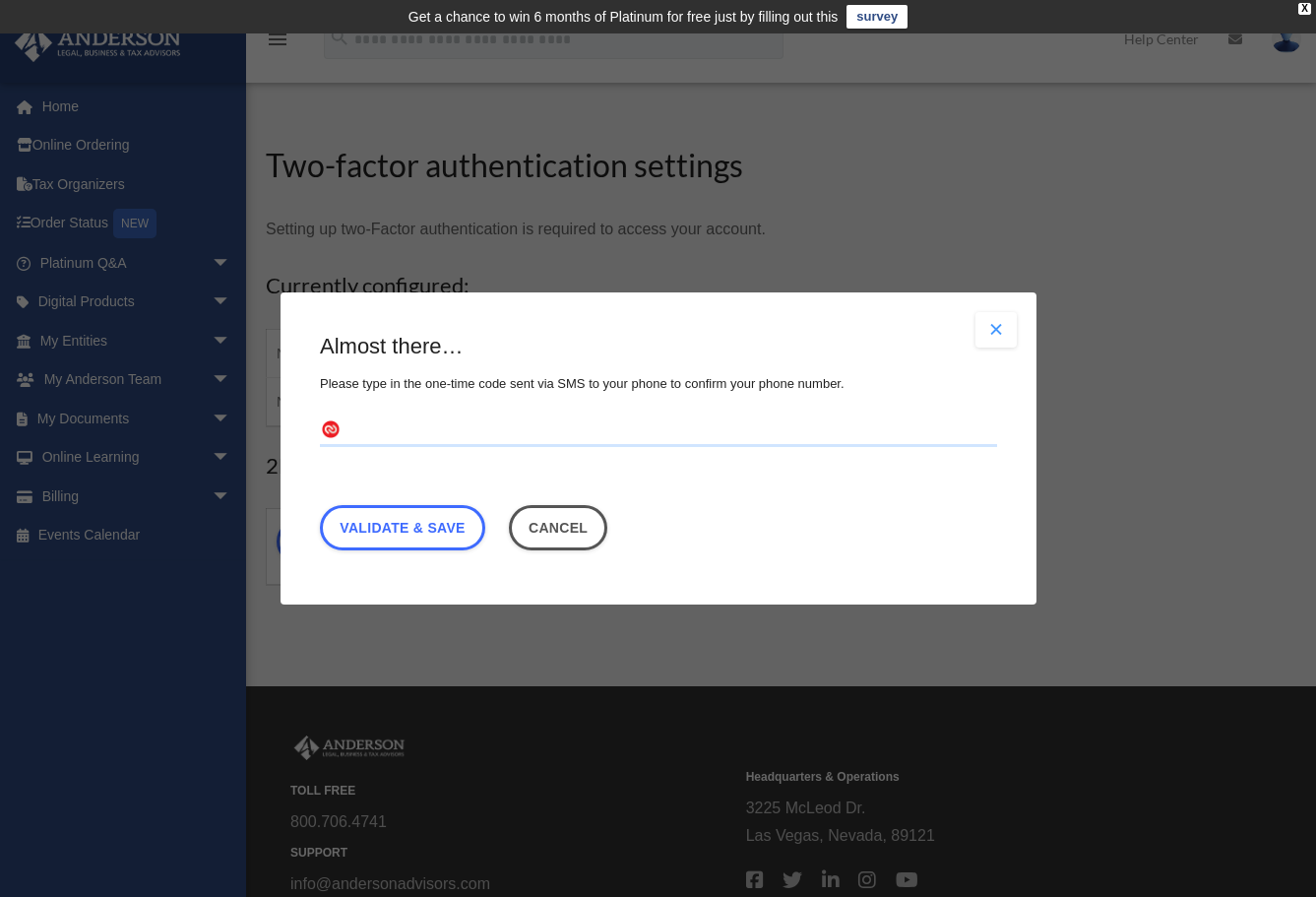 click at bounding box center [658, 431] 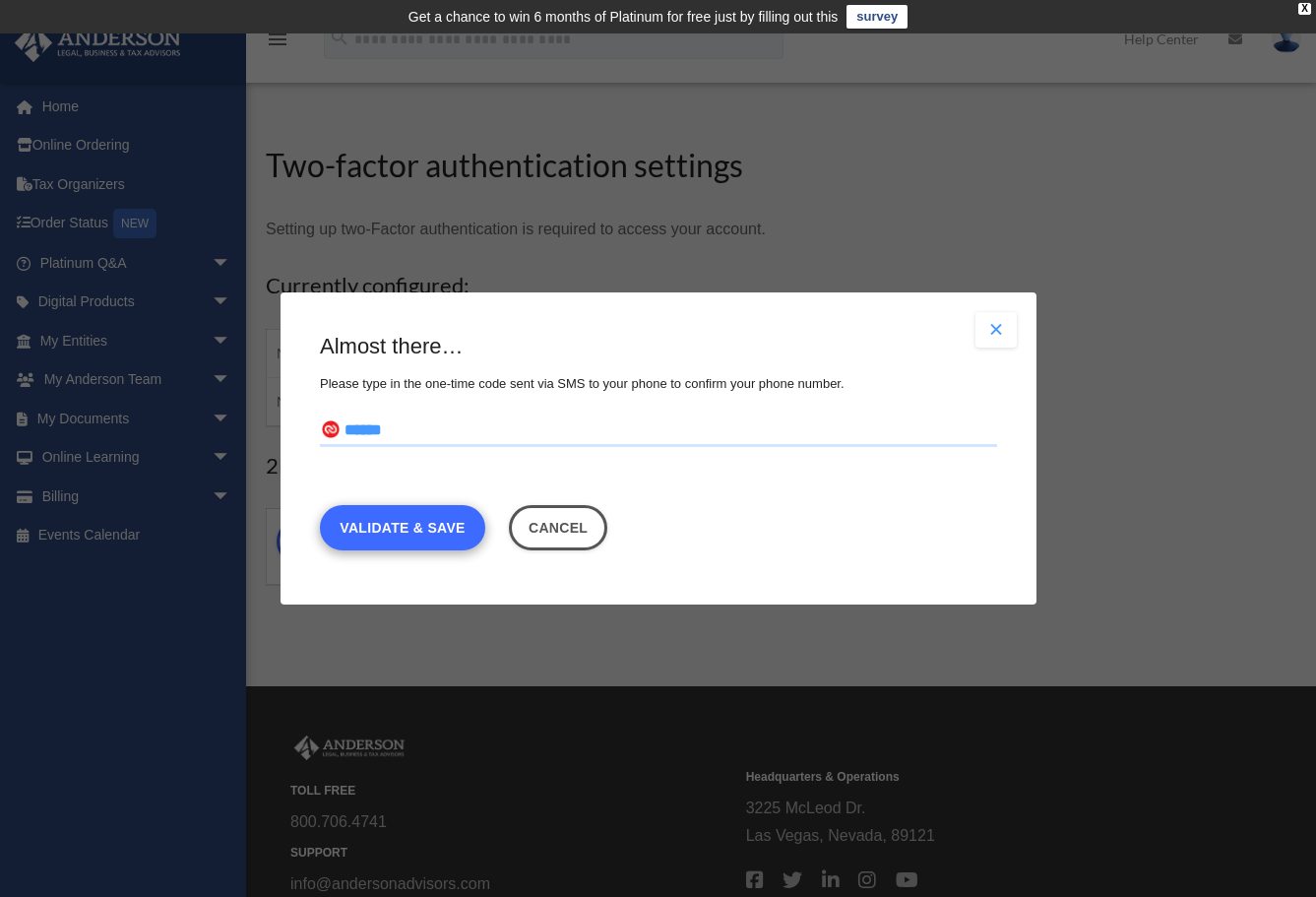 type on "******" 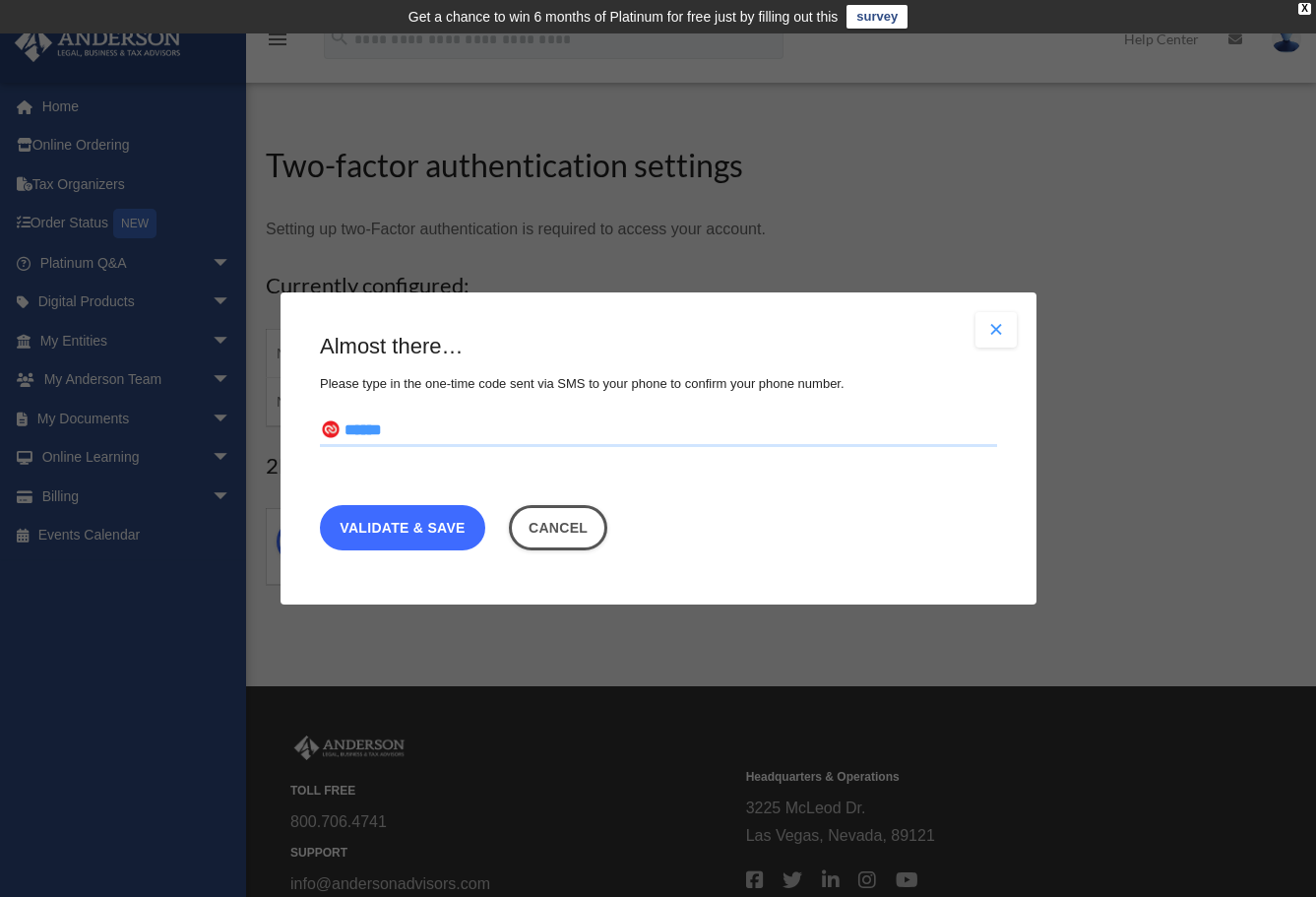 click on "Validate & Save" at bounding box center [403, 528] 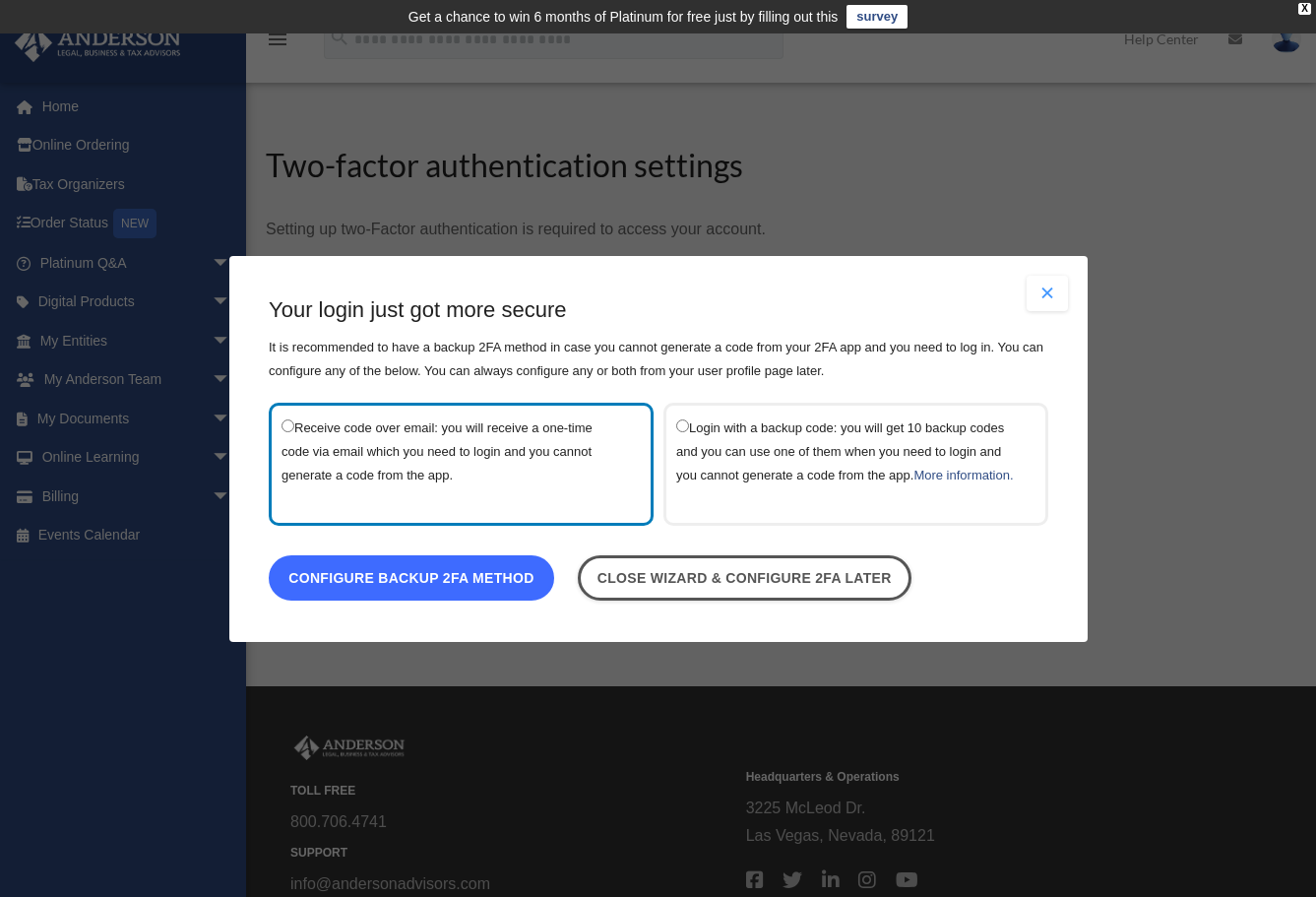 click on "Configure backup 2FA method" at bounding box center (411, 577) 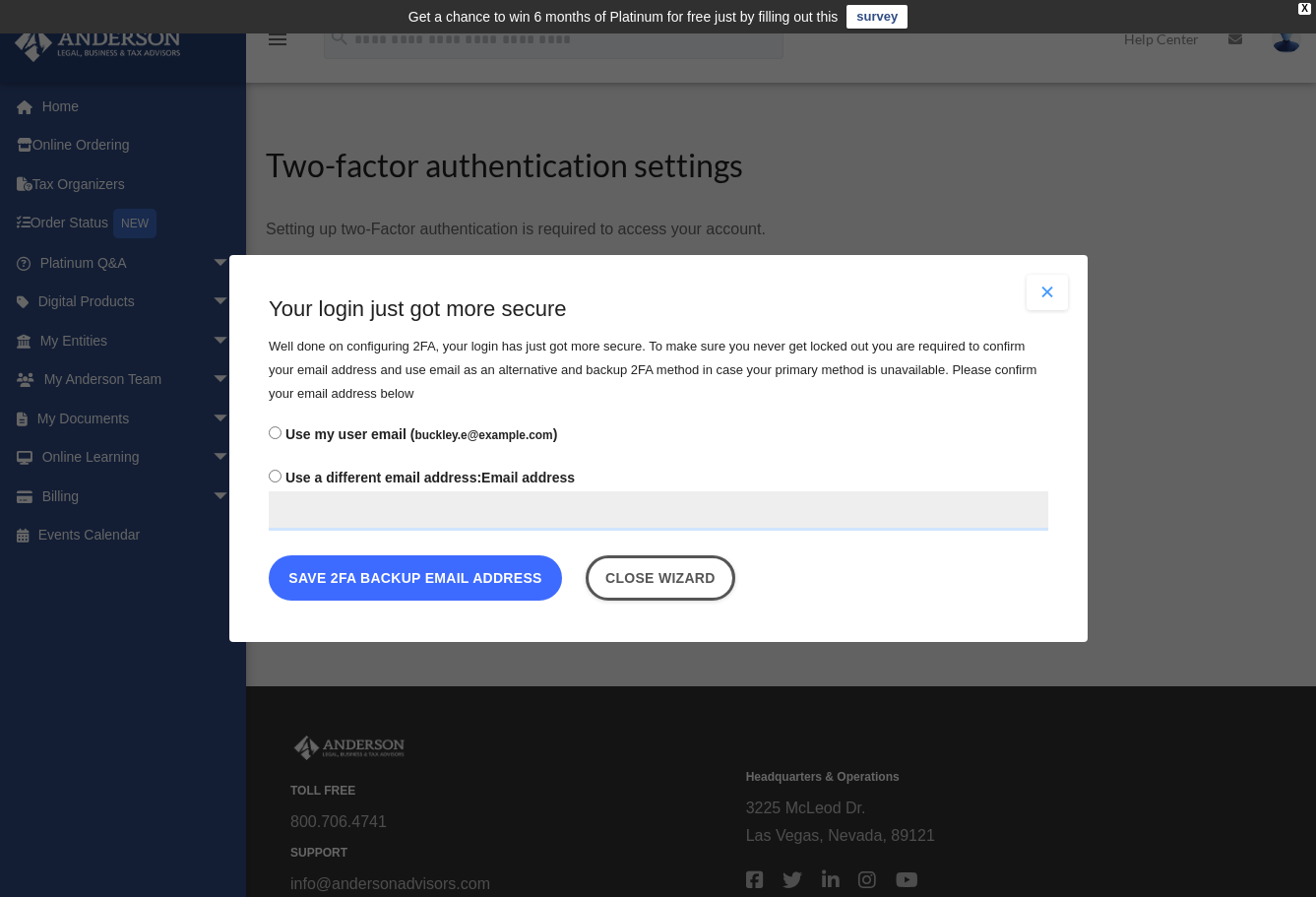 click on "Save 2FA backup email address" at bounding box center [415, 578] 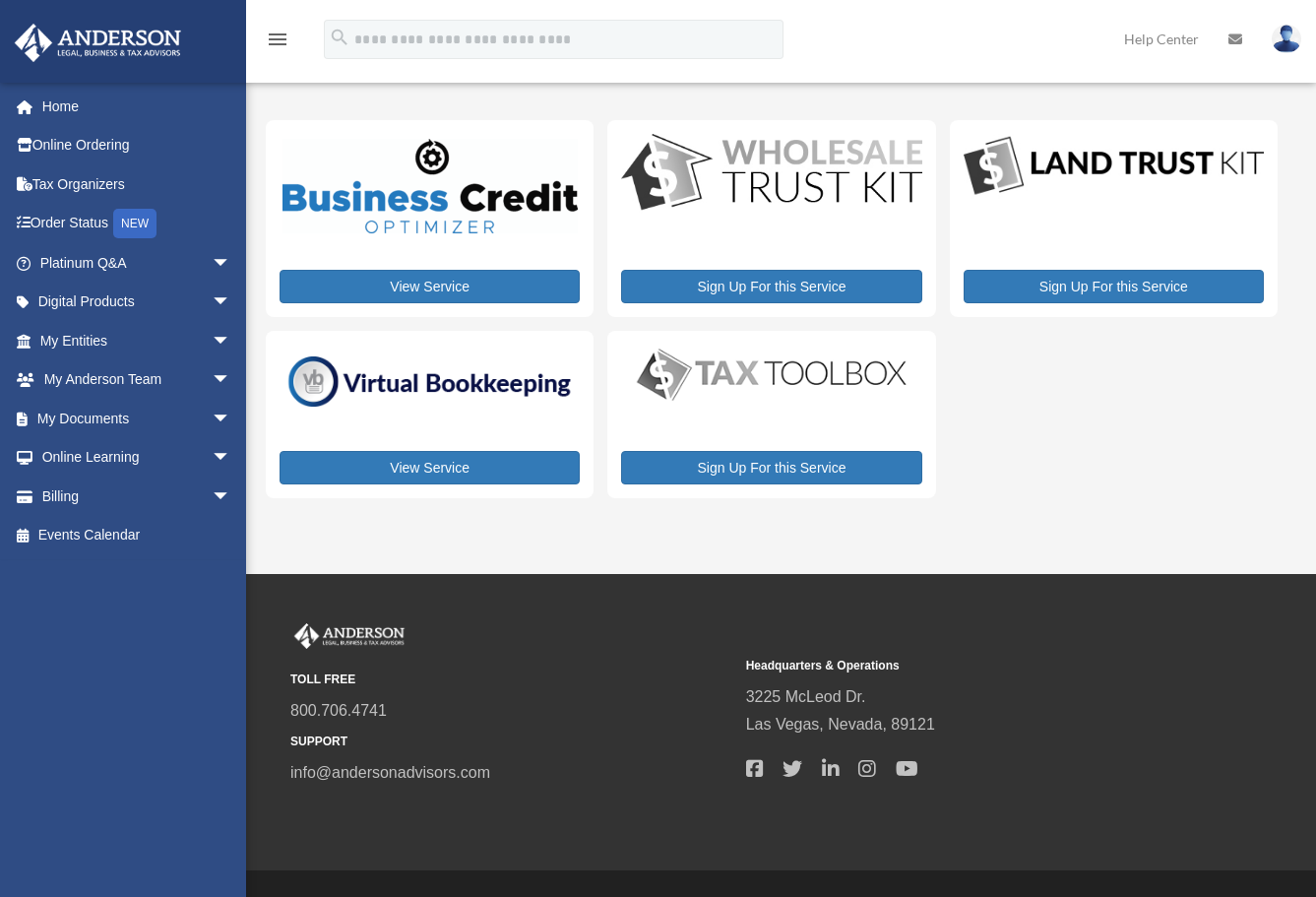 scroll, scrollTop: 0, scrollLeft: 0, axis: both 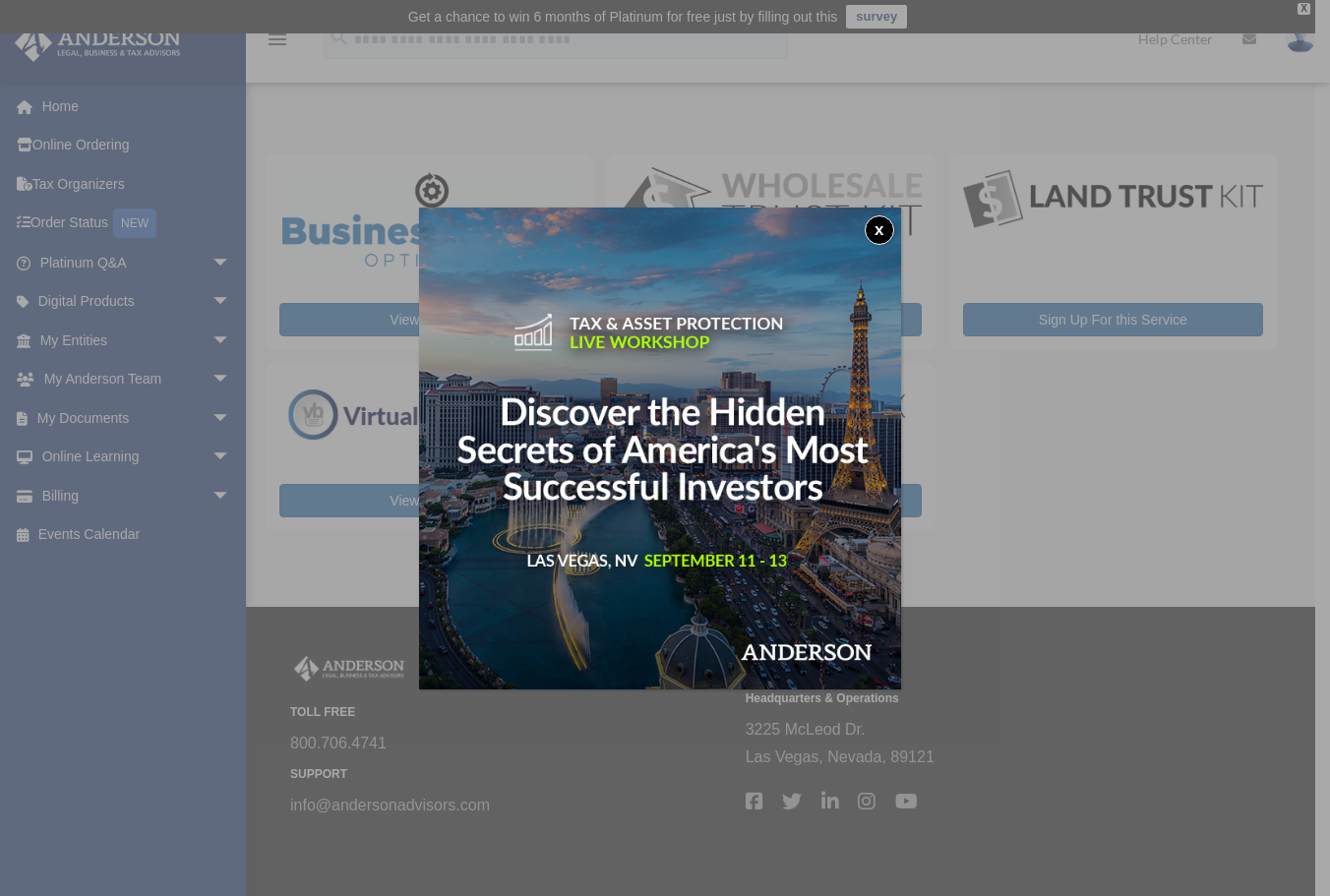 click on "x" at bounding box center (879, 230) 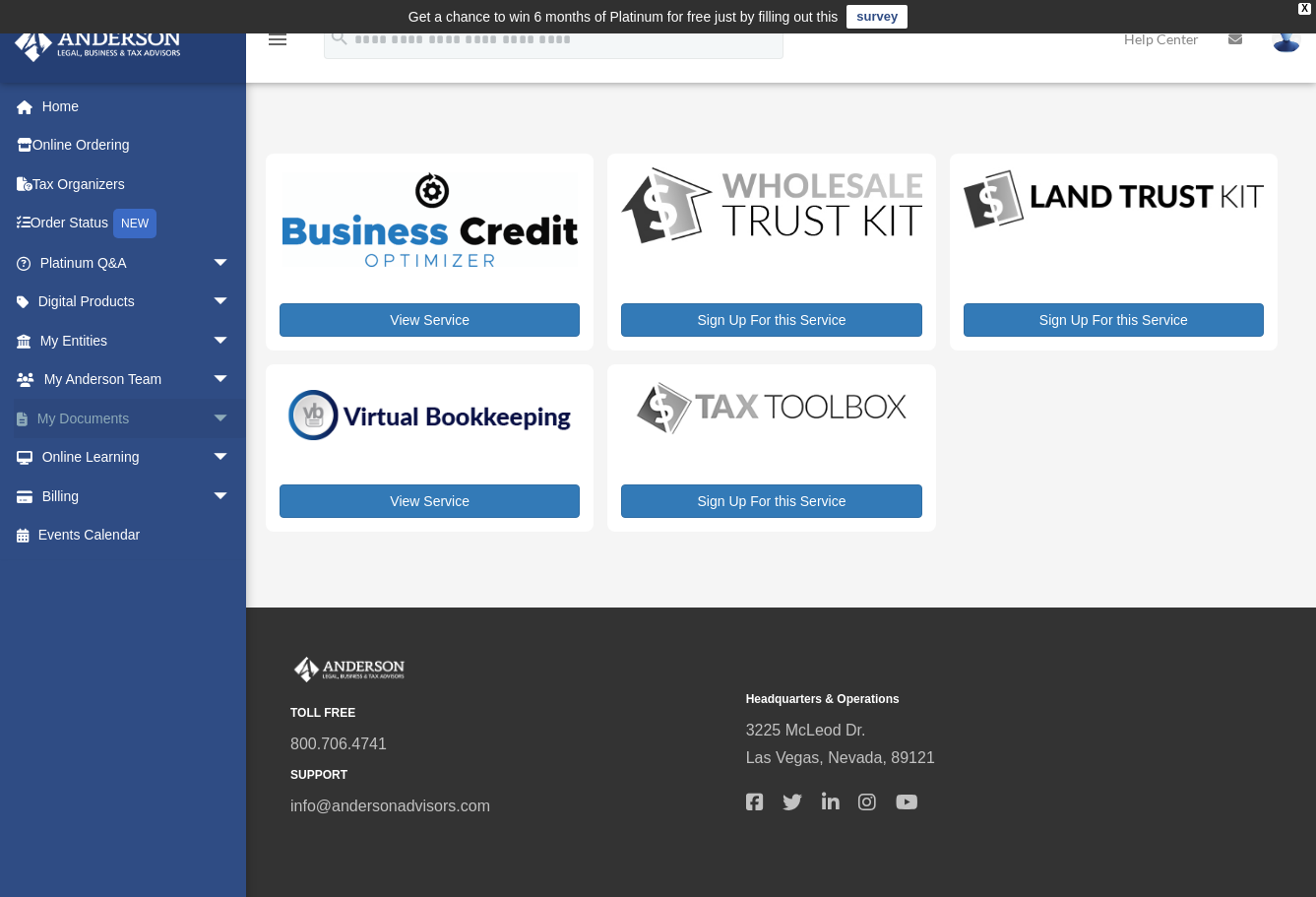 click on "My Documents arrow_drop_down" at bounding box center (137, 418) 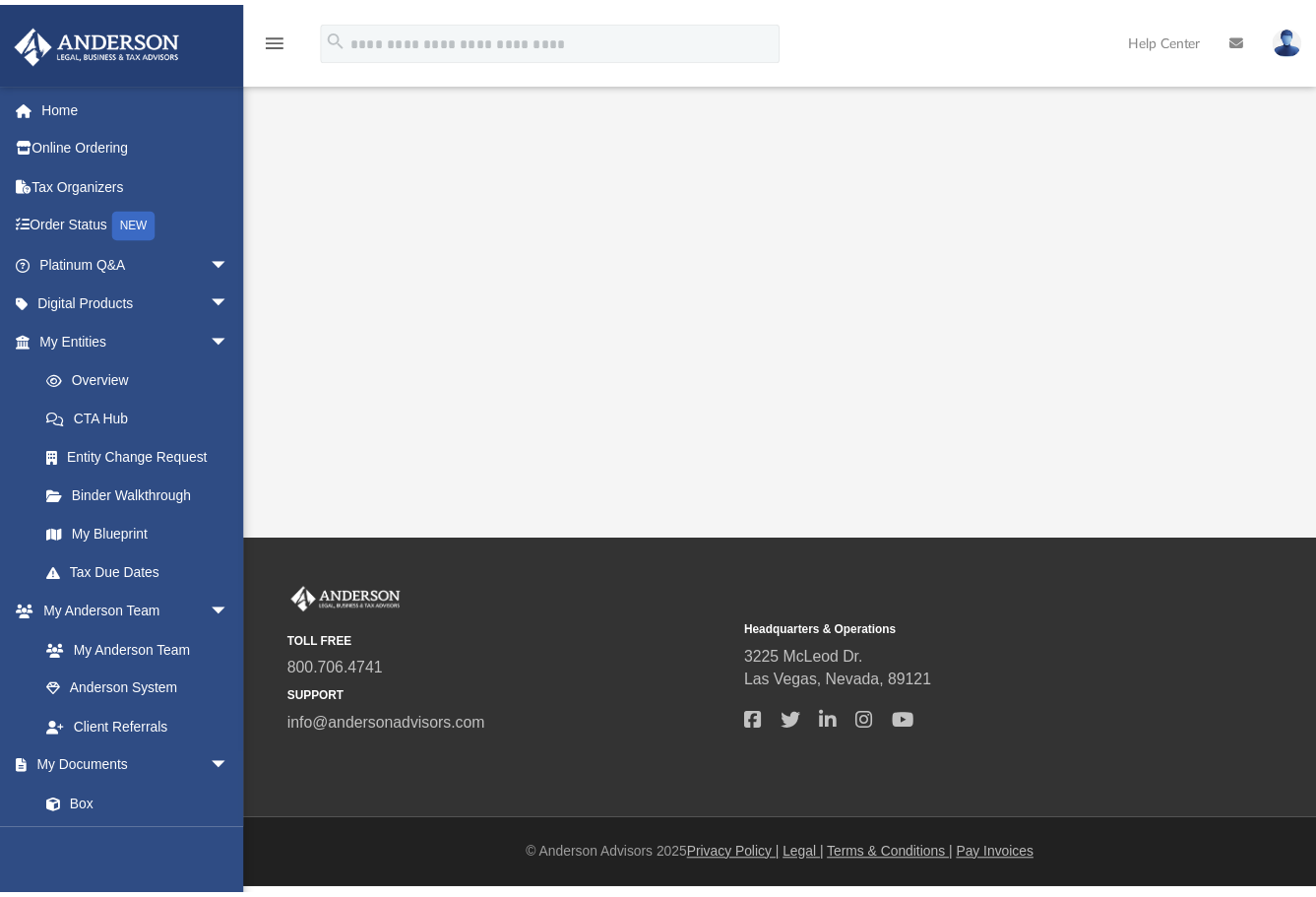 scroll, scrollTop: 0, scrollLeft: 0, axis: both 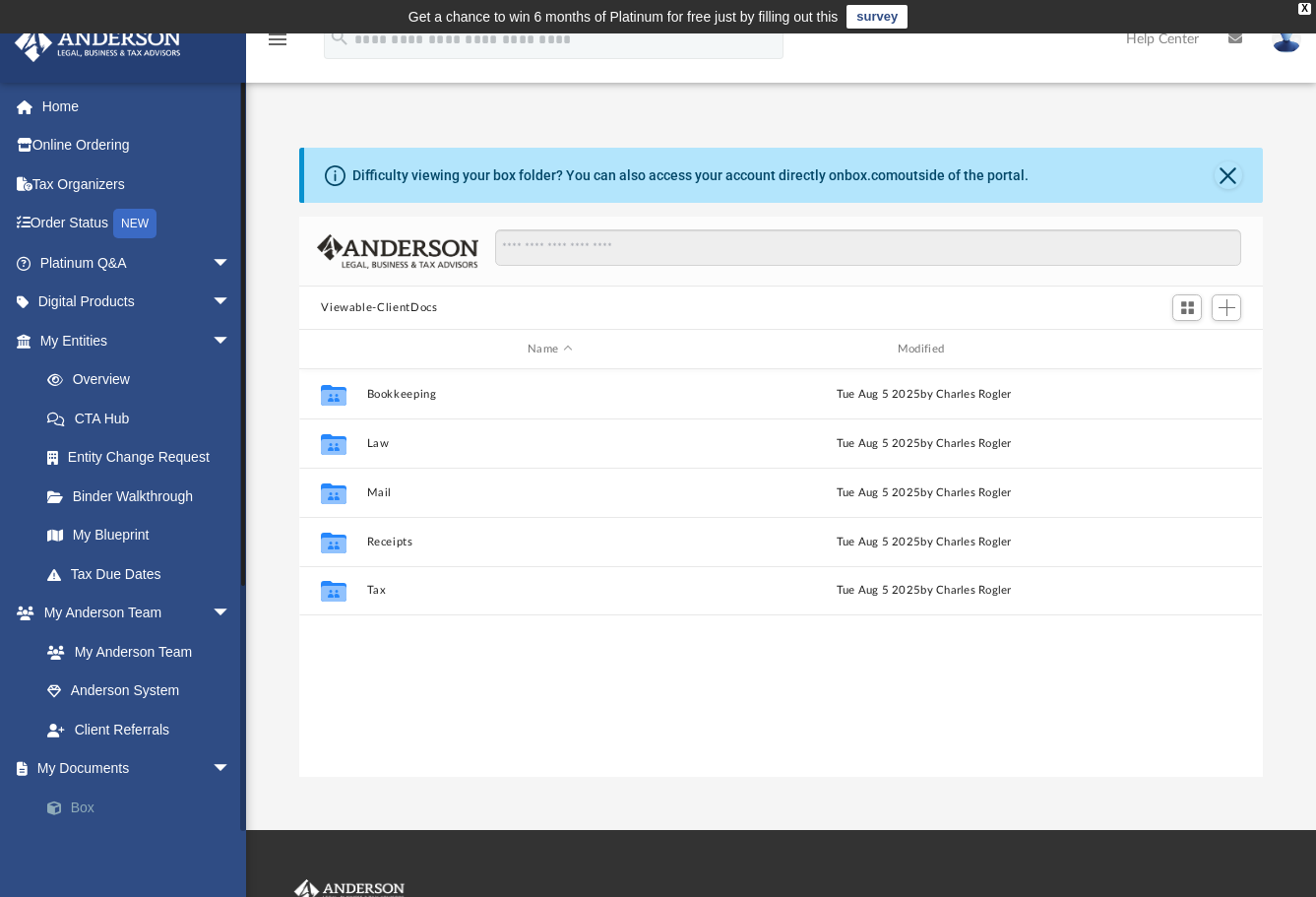 click on "Box" at bounding box center [144, 807] 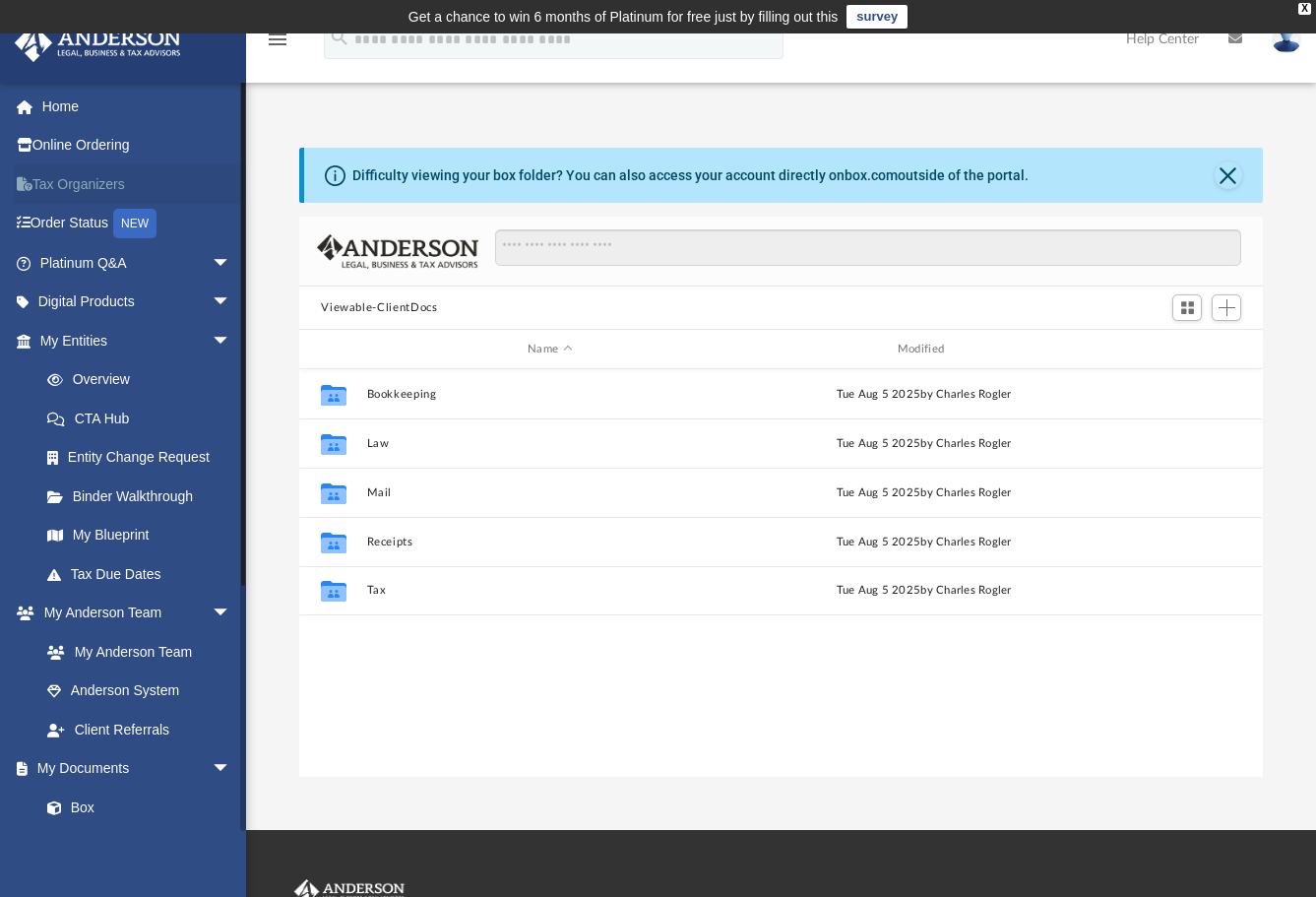 click on "Tax Organizers" at bounding box center (137, 184) 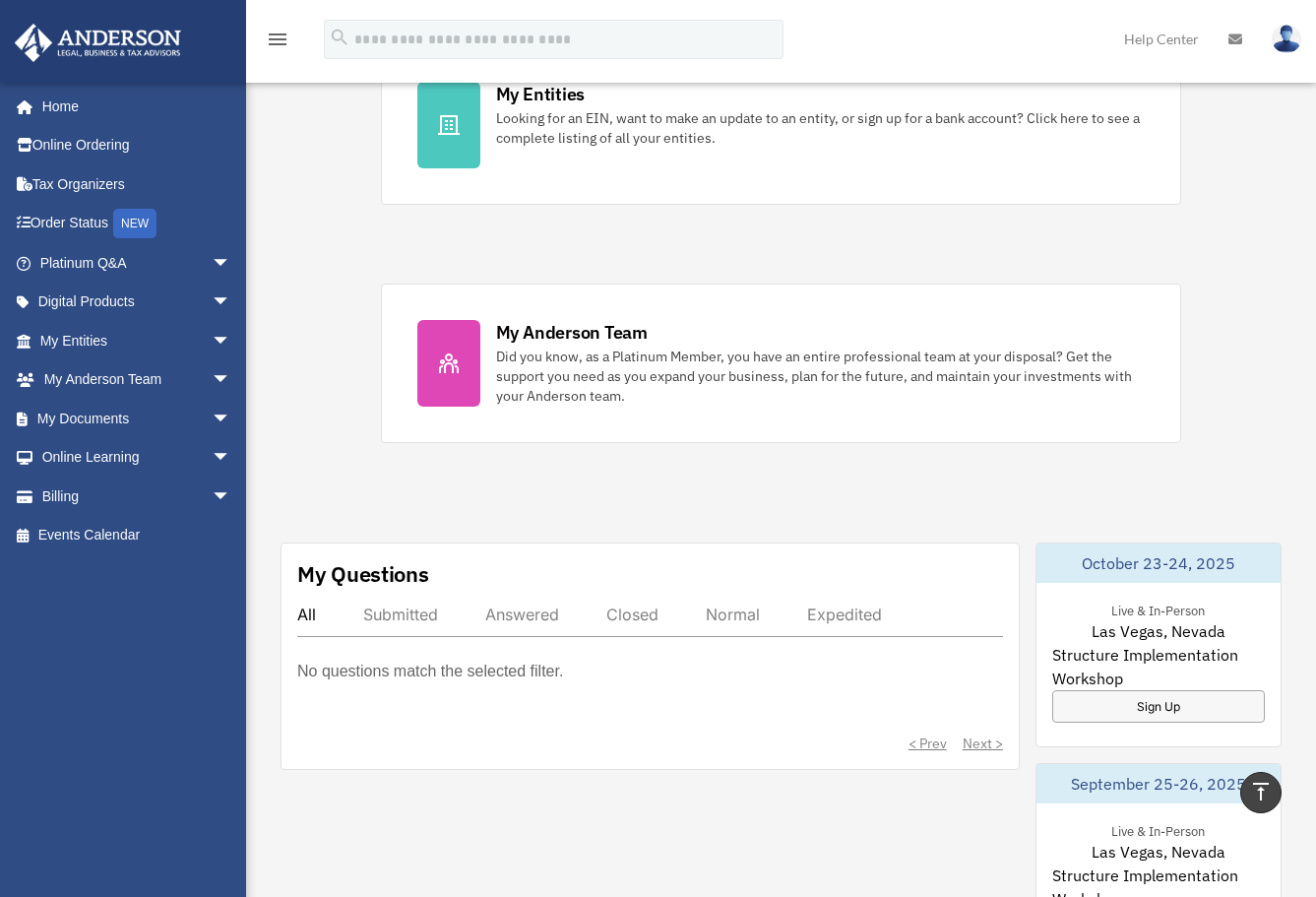 scroll, scrollTop: 788, scrollLeft: 0, axis: vertical 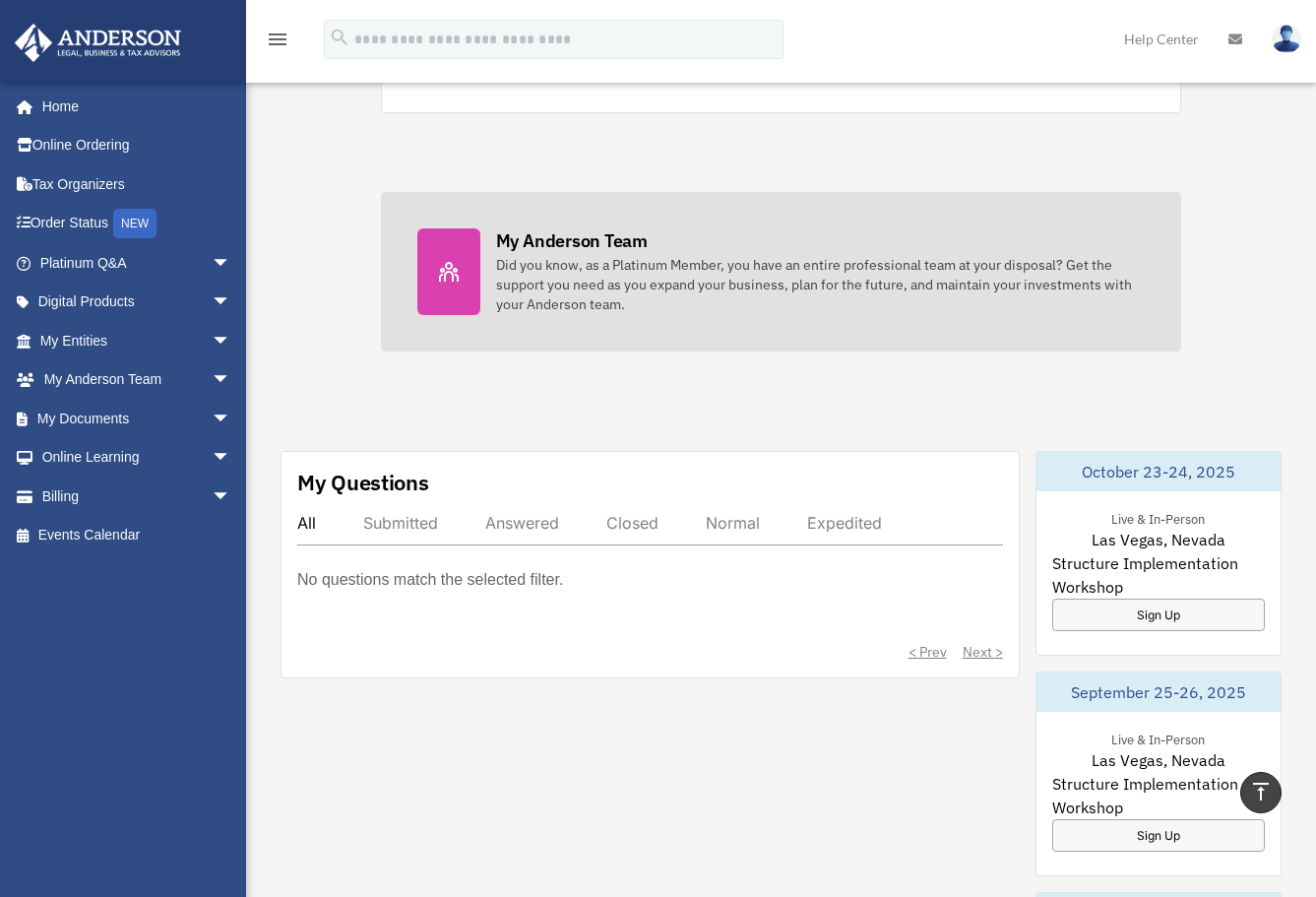 click 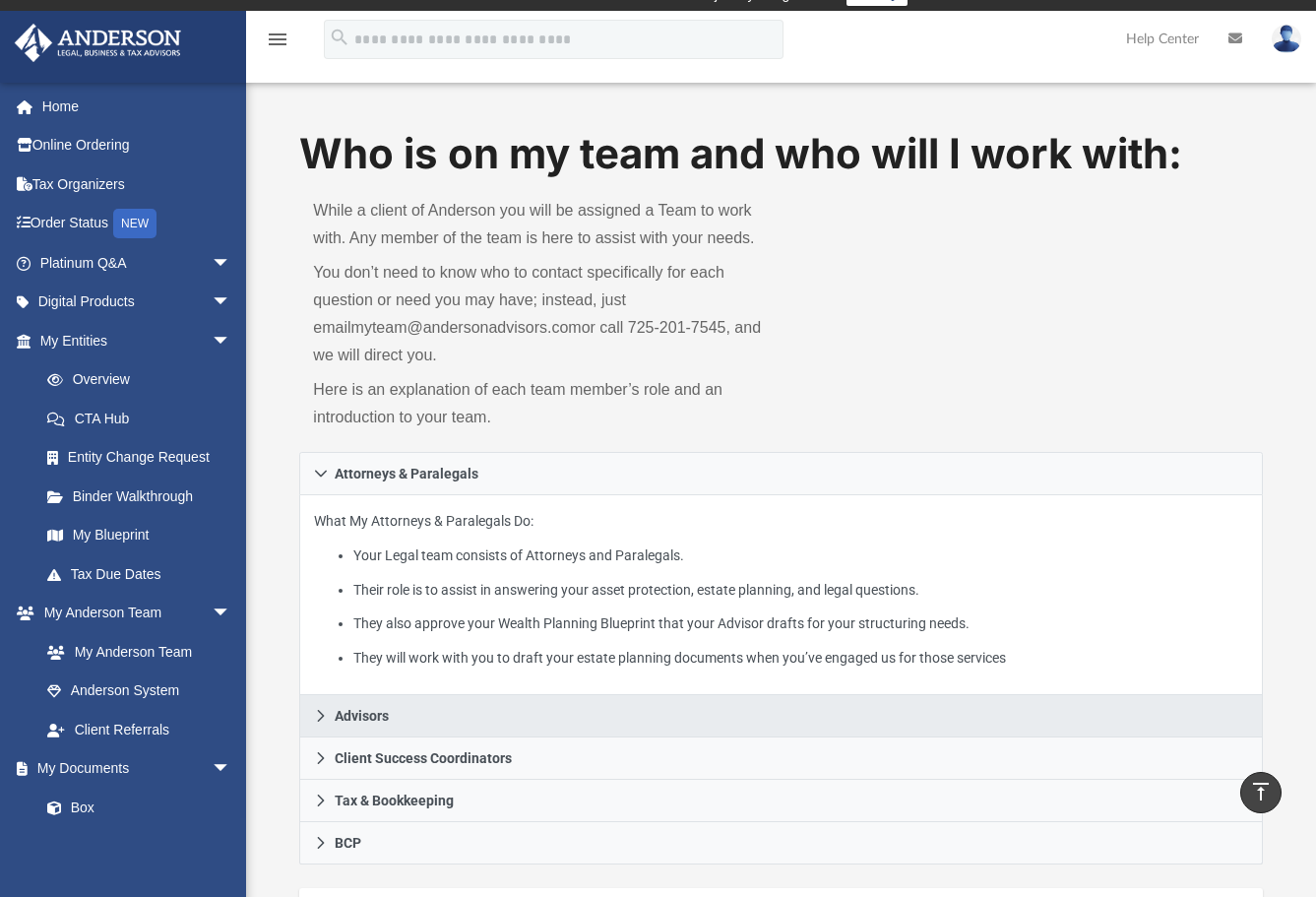 scroll, scrollTop: 0, scrollLeft: 0, axis: both 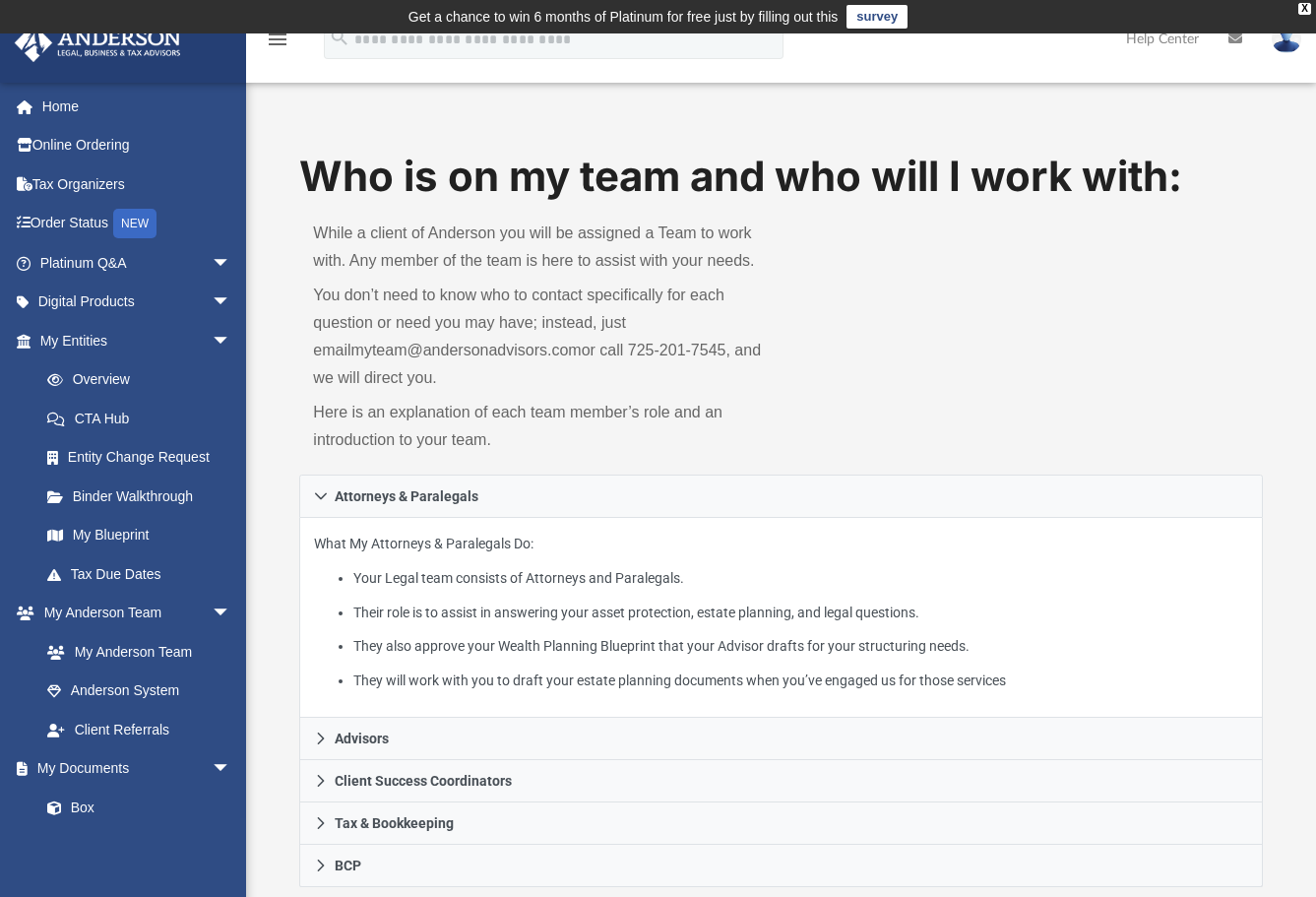 click on "survey" at bounding box center [877, 17] 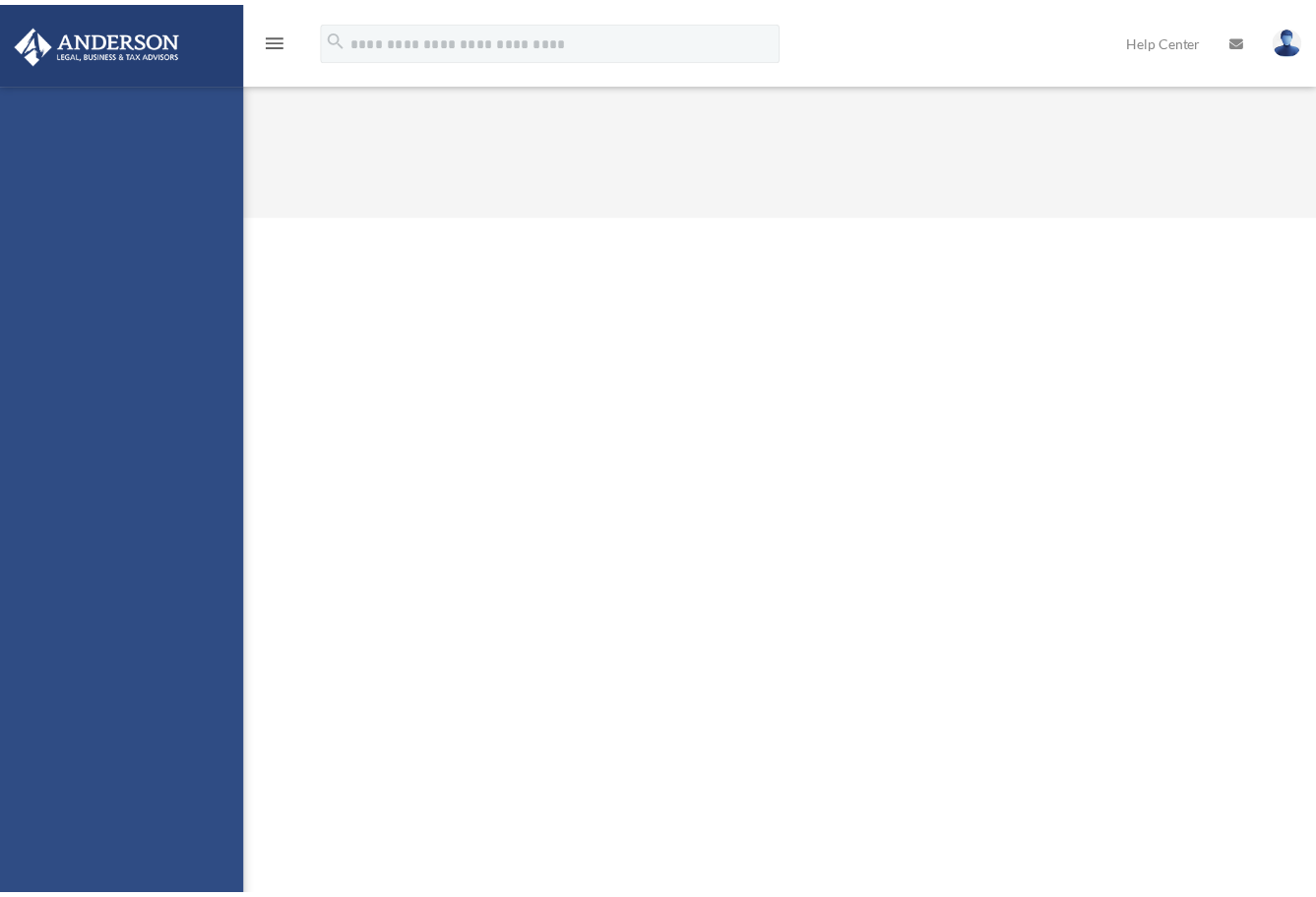 scroll, scrollTop: 0, scrollLeft: 0, axis: both 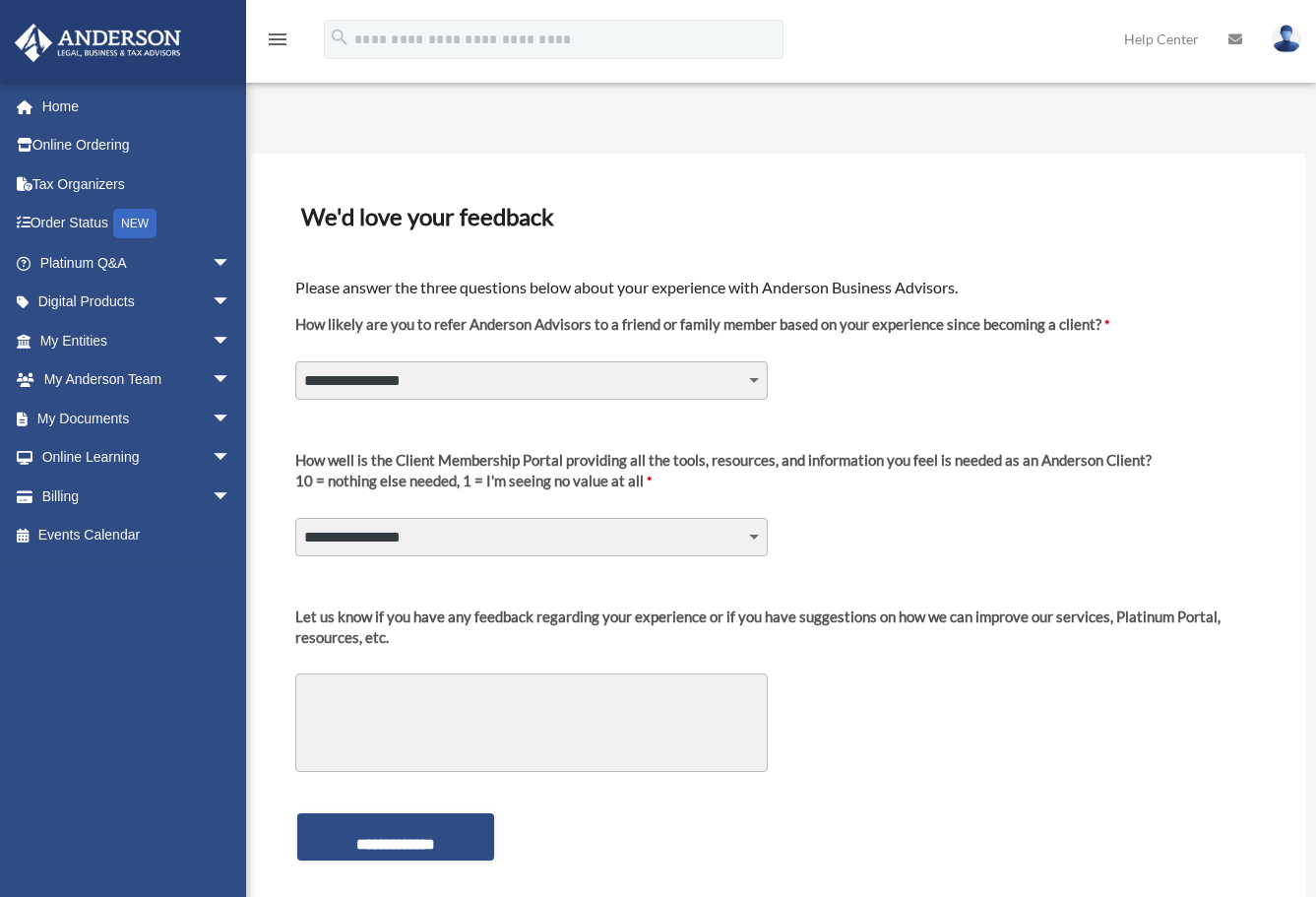 click on "**********" at bounding box center (532, 380) 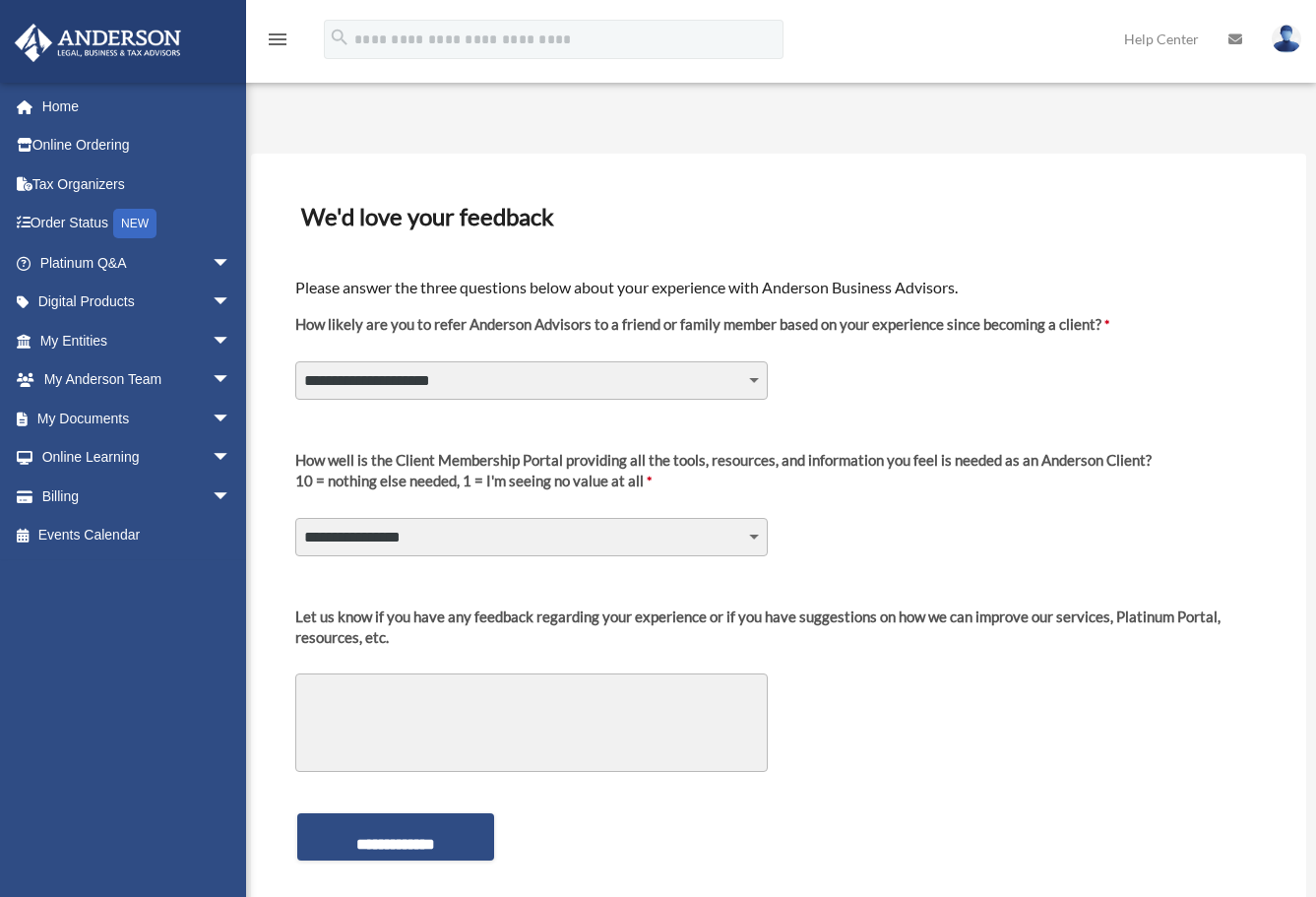 click on "**********" at bounding box center [532, 380] 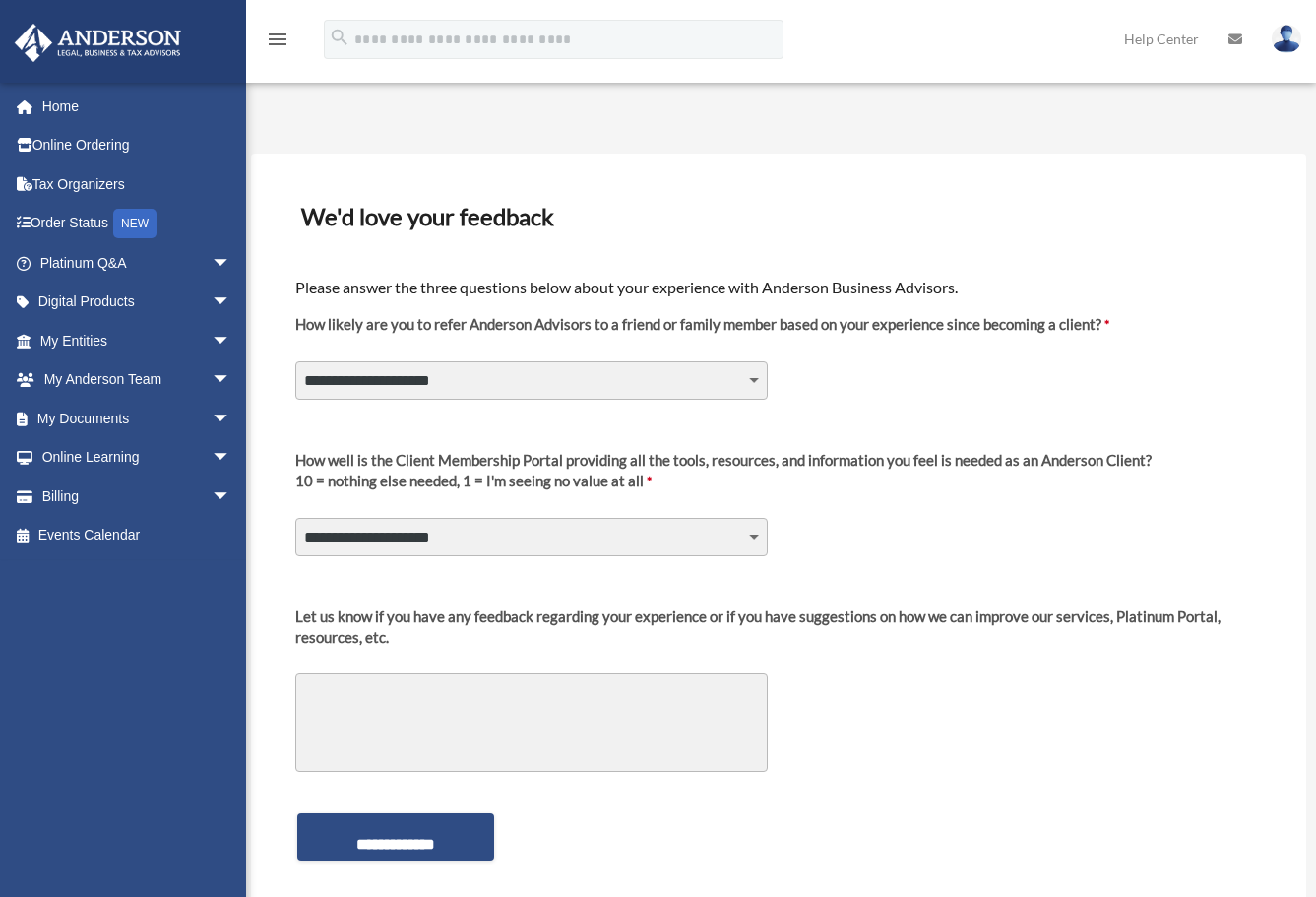 click on "**********" at bounding box center [532, 537] 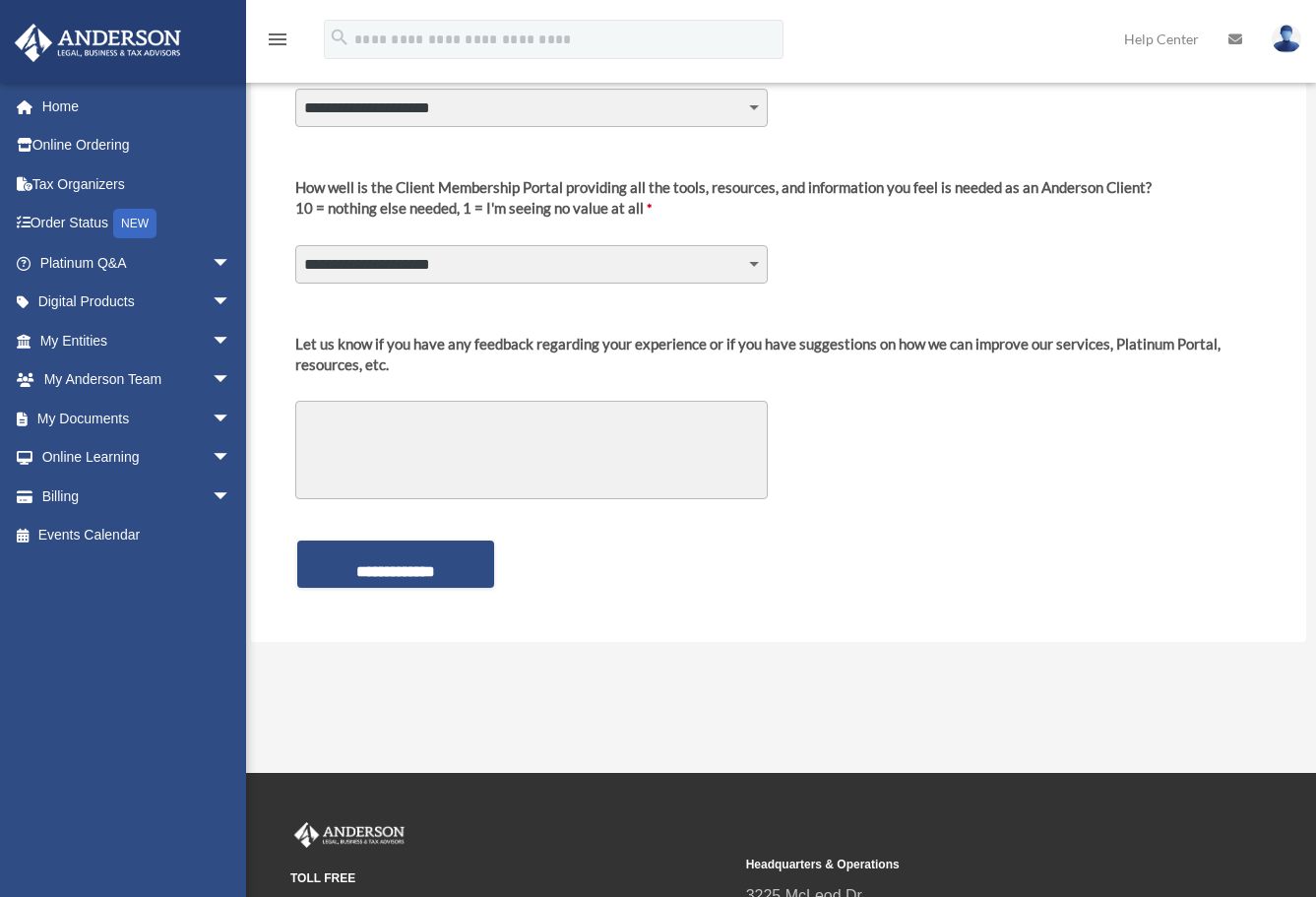 scroll, scrollTop: 295, scrollLeft: 0, axis: vertical 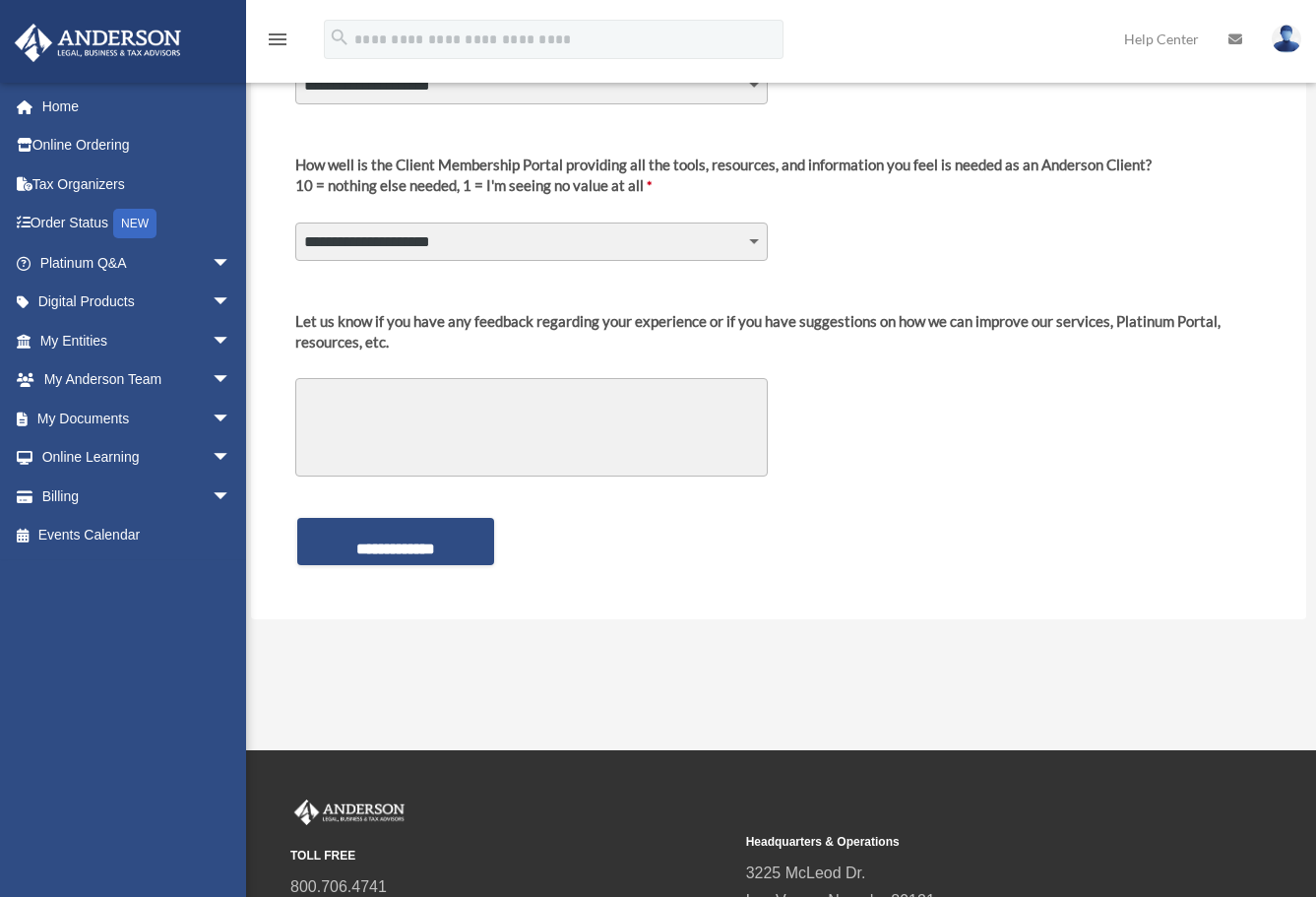 click on "Let us know if you have any feedback regarding your experience or if you have suggestions on how we can improve our services, Platinum Portal, resources, etc." at bounding box center (532, 427) 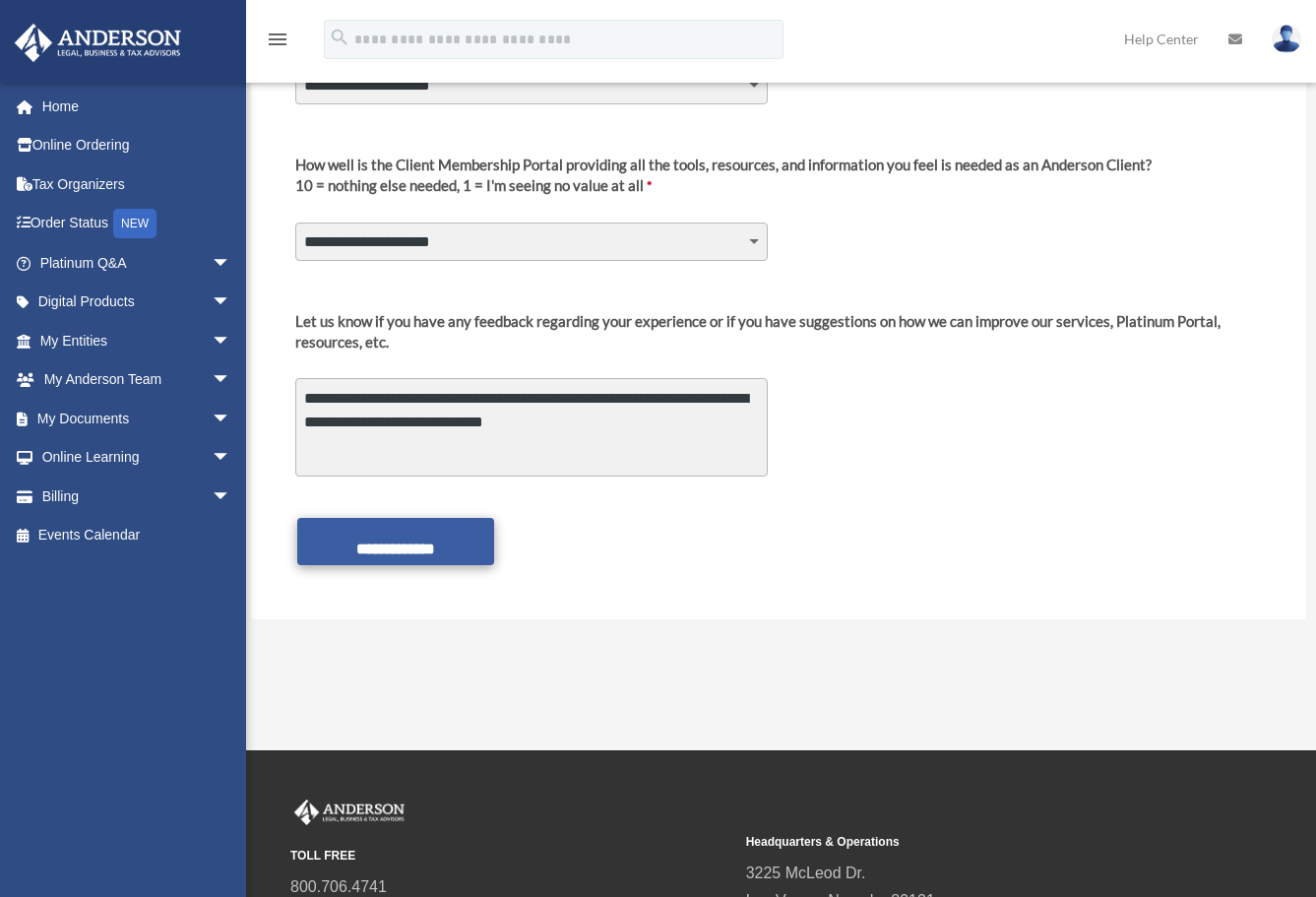 type on "**********" 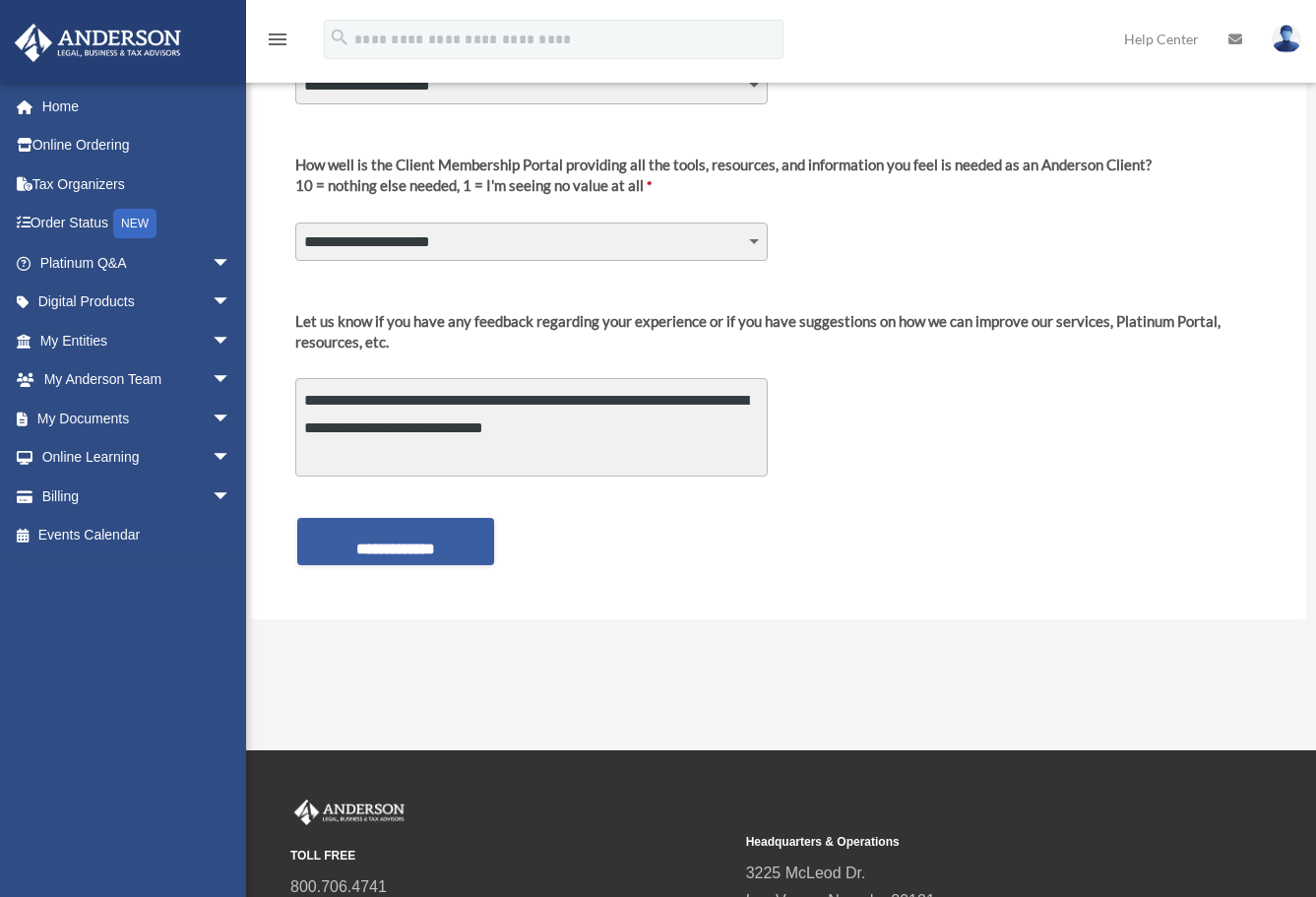 click on "**********" at bounding box center (396, 542) 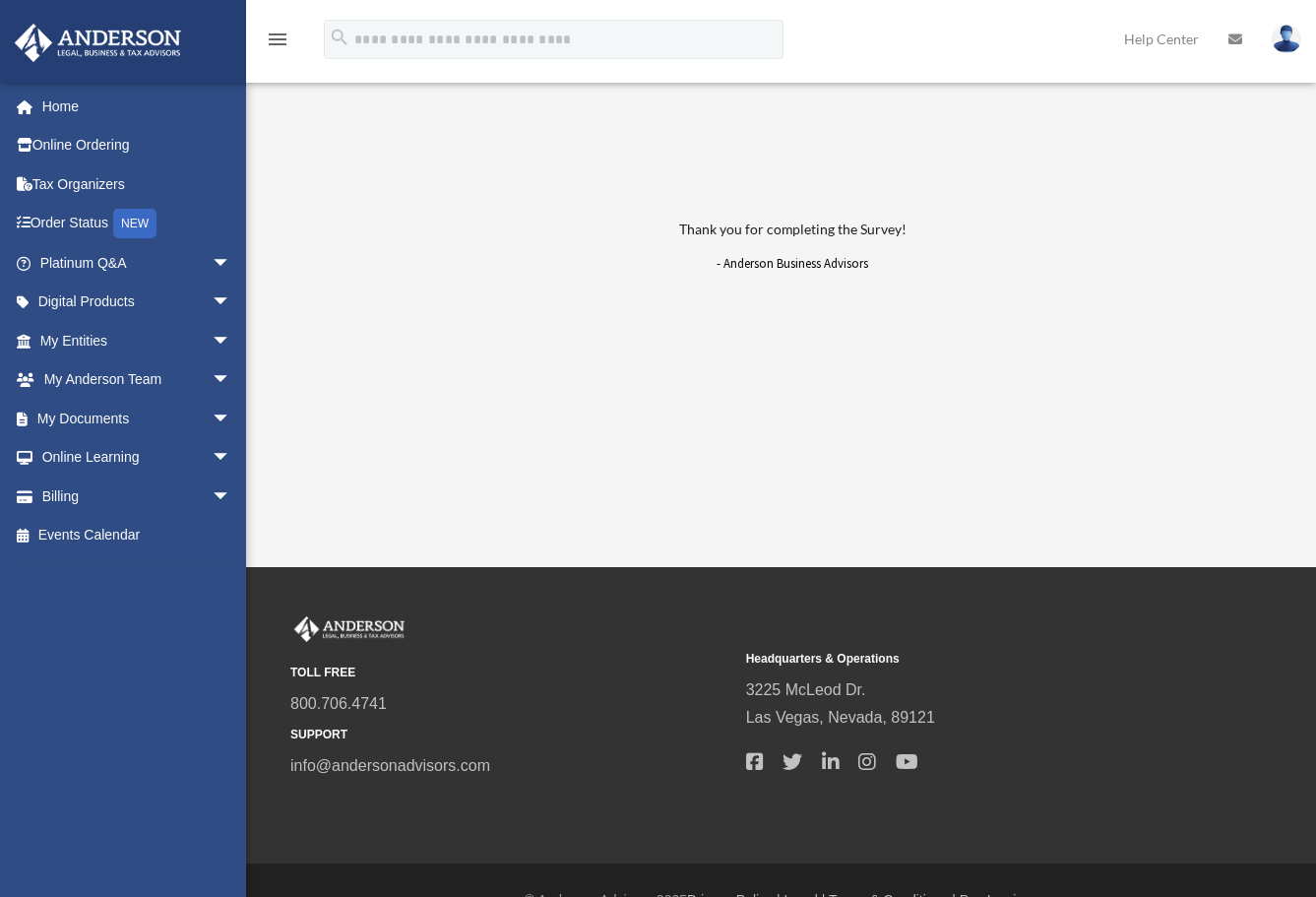 scroll, scrollTop: 0, scrollLeft: 0, axis: both 